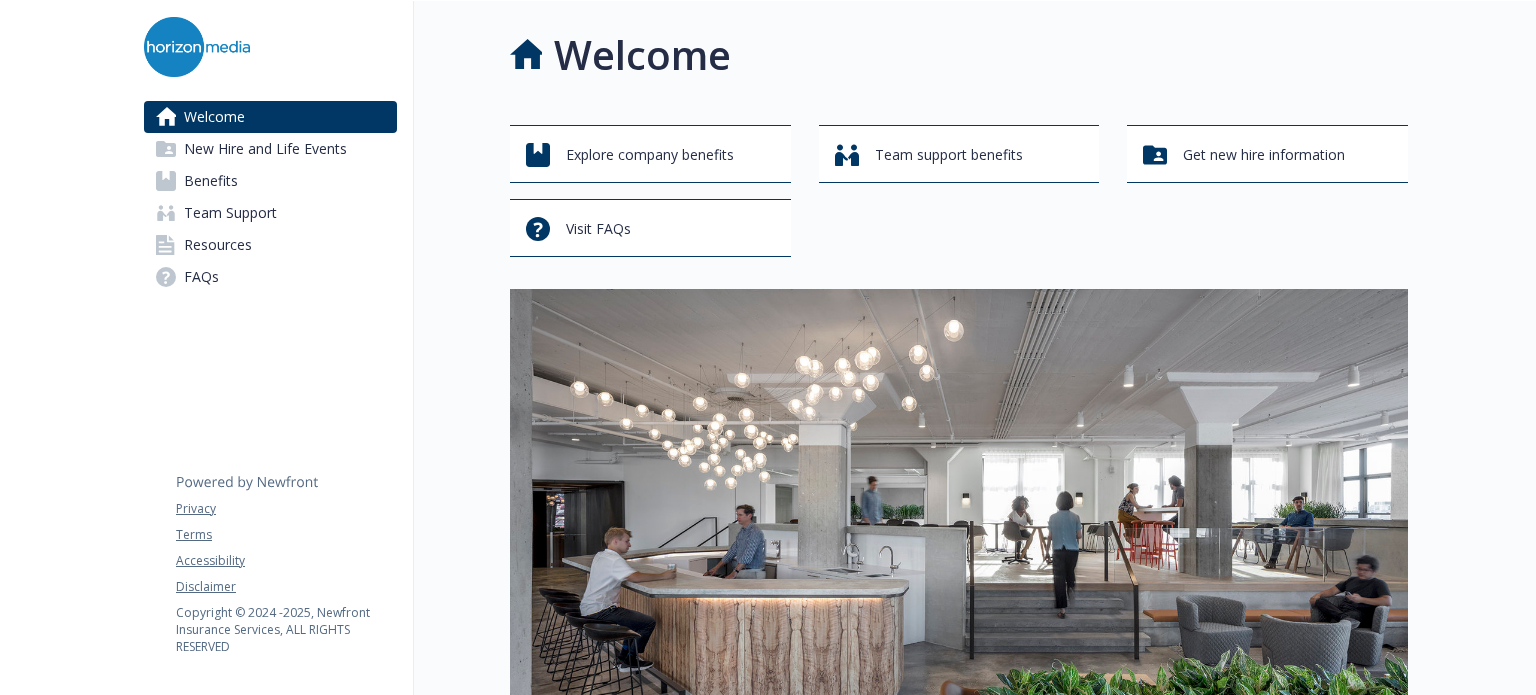 scroll, scrollTop: 0, scrollLeft: 0, axis: both 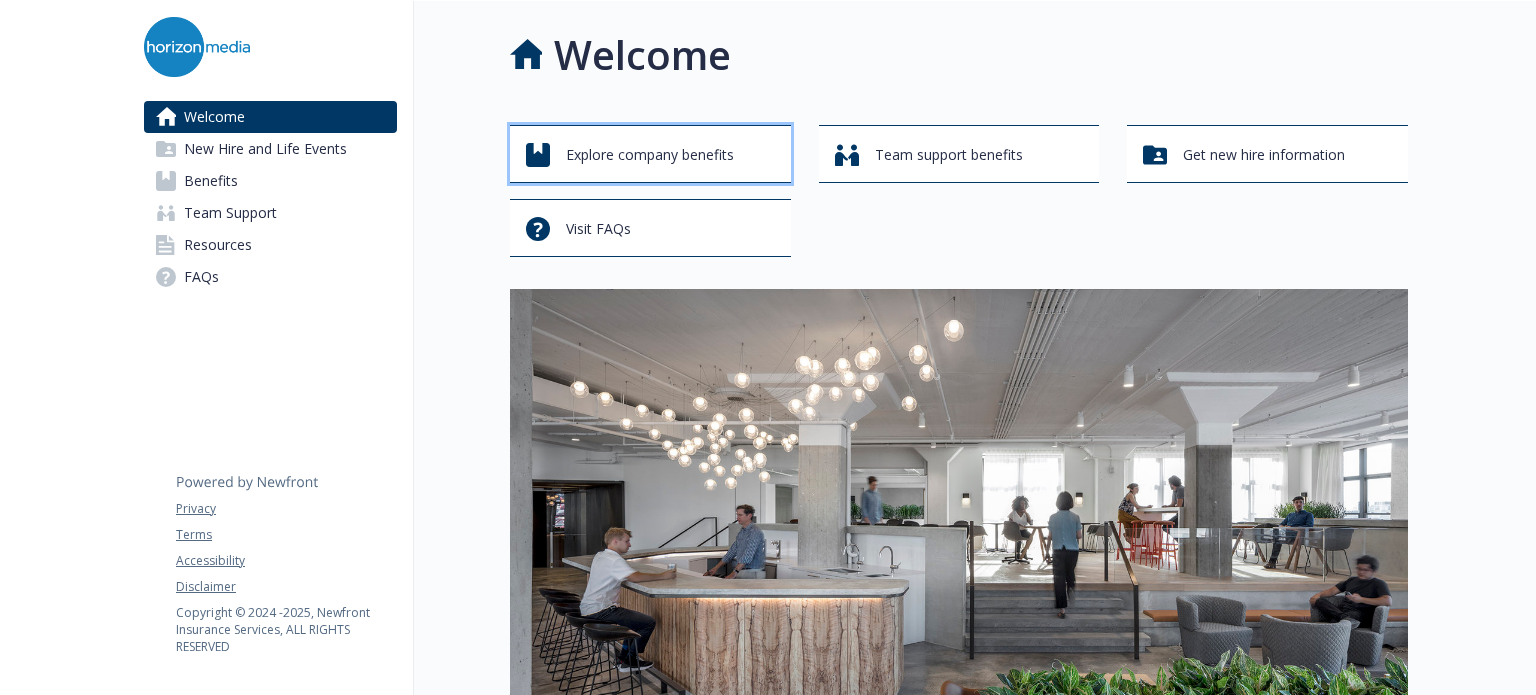 click on "Explore company benefits" at bounding box center (650, 155) 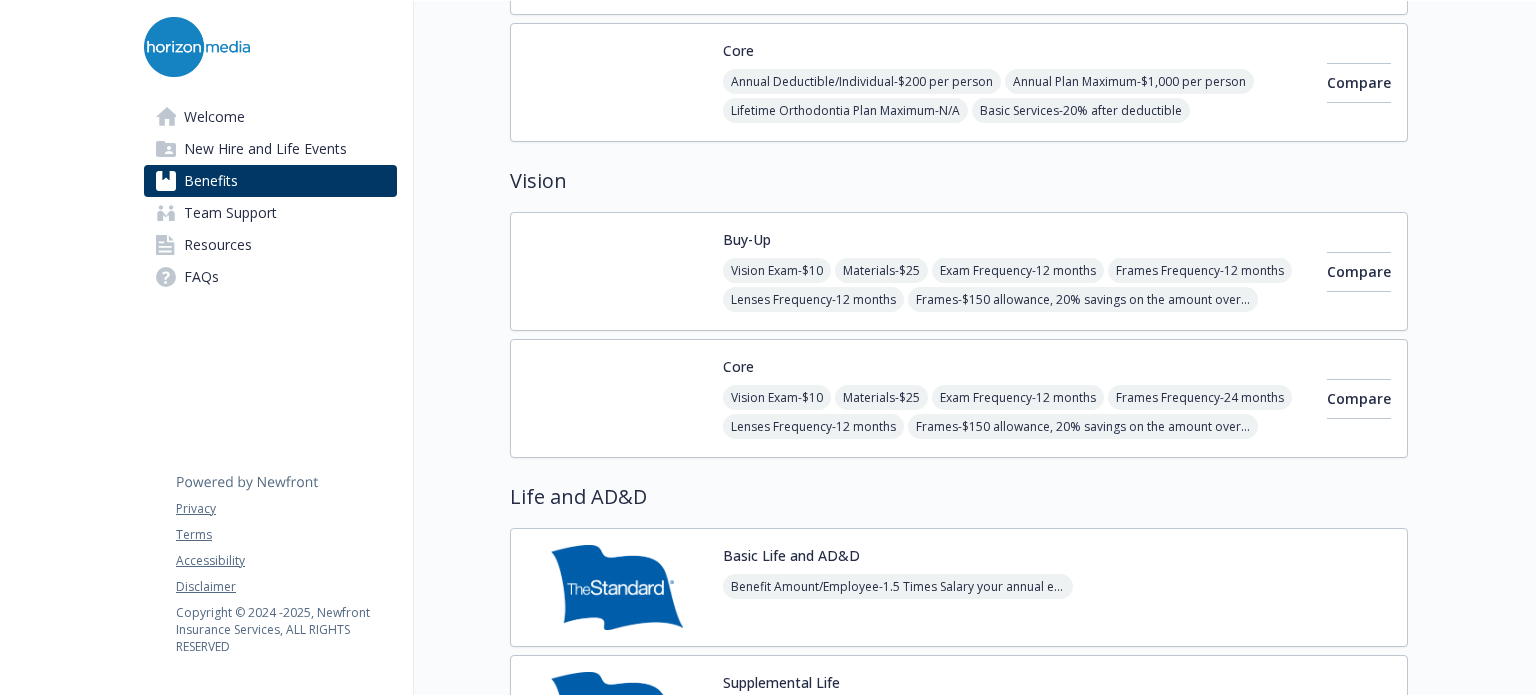 scroll, scrollTop: 900, scrollLeft: 0, axis: vertical 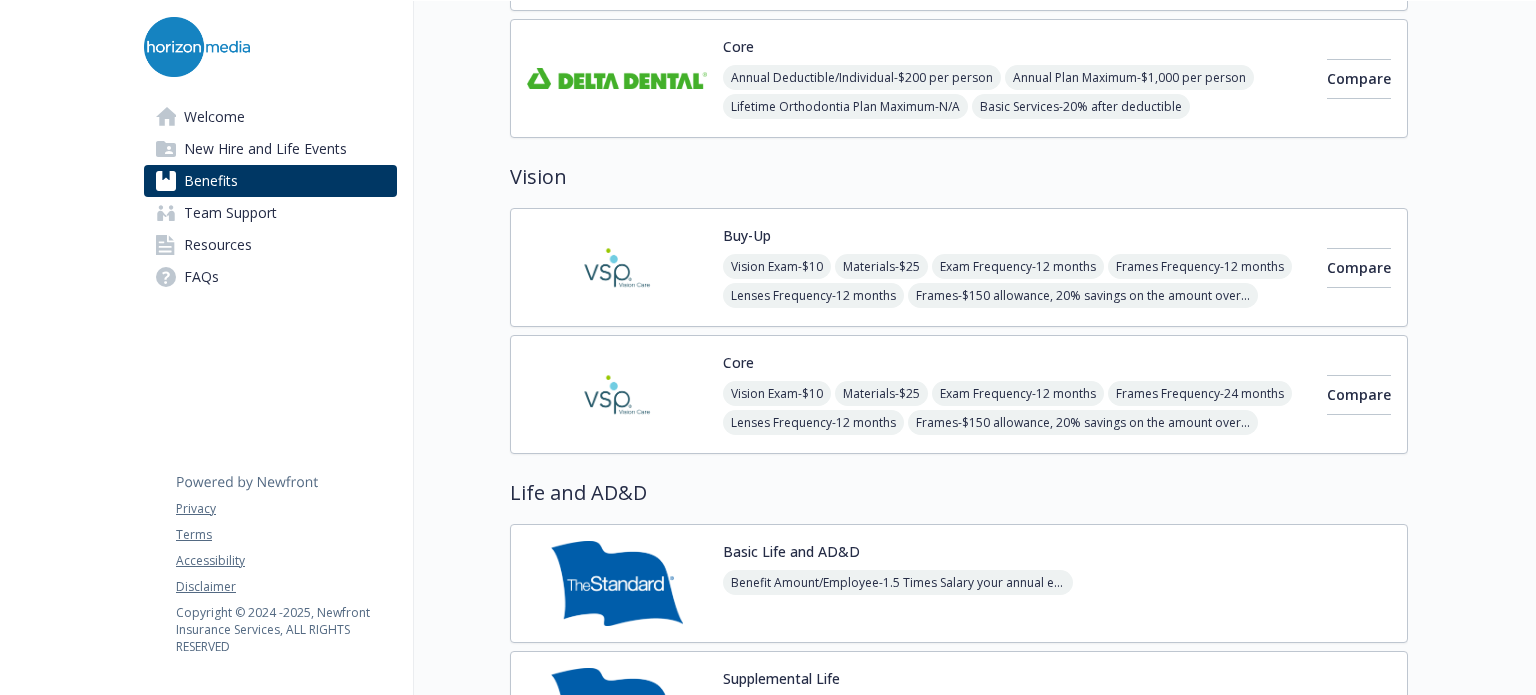 click at bounding box center [617, 394] 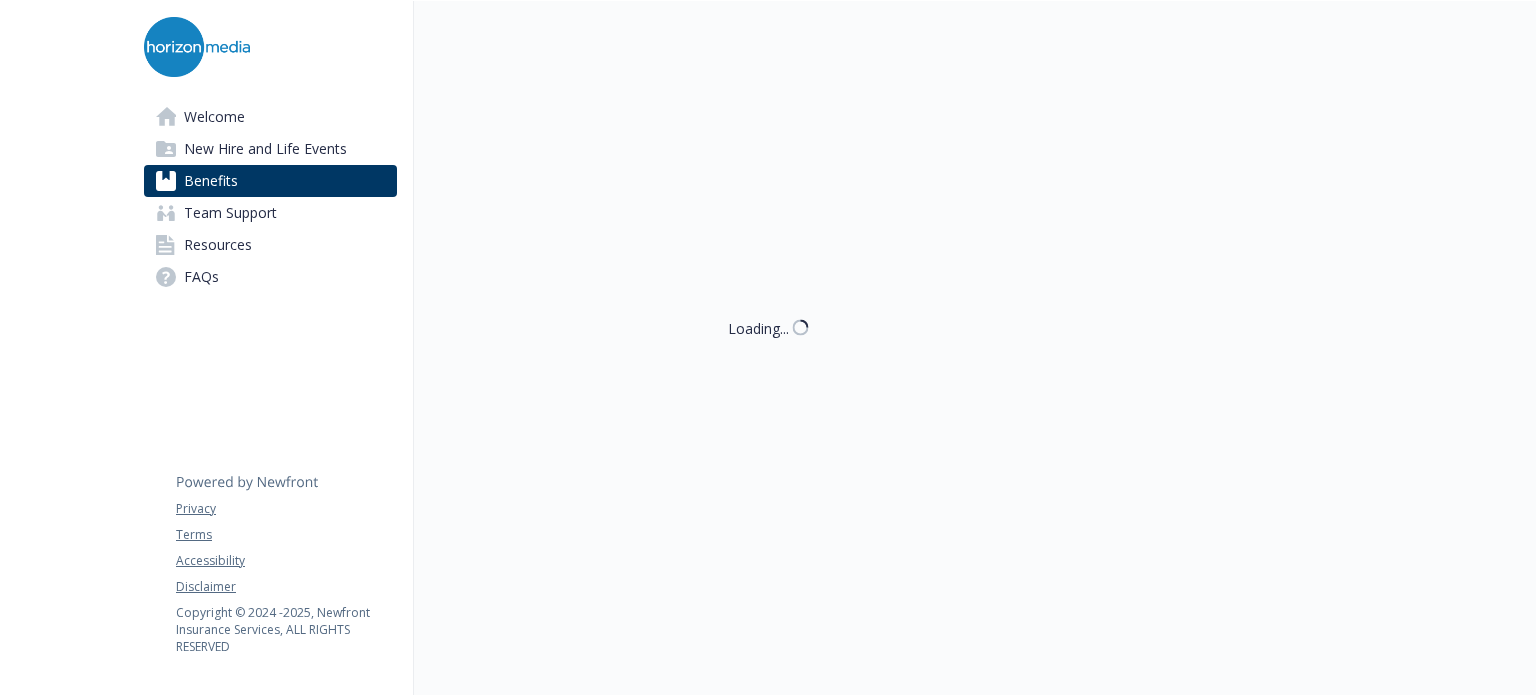 scroll, scrollTop: 900, scrollLeft: 0, axis: vertical 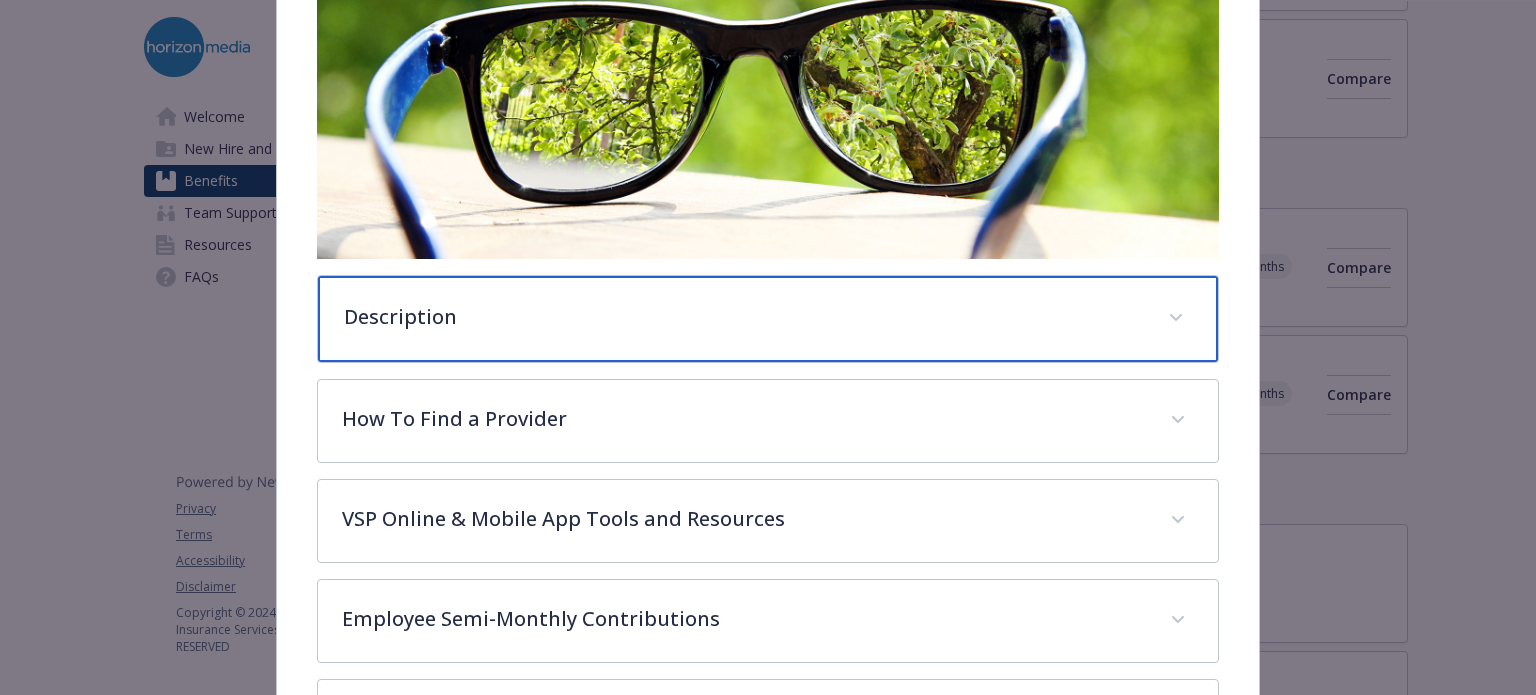 click on "Description" at bounding box center [743, 317] 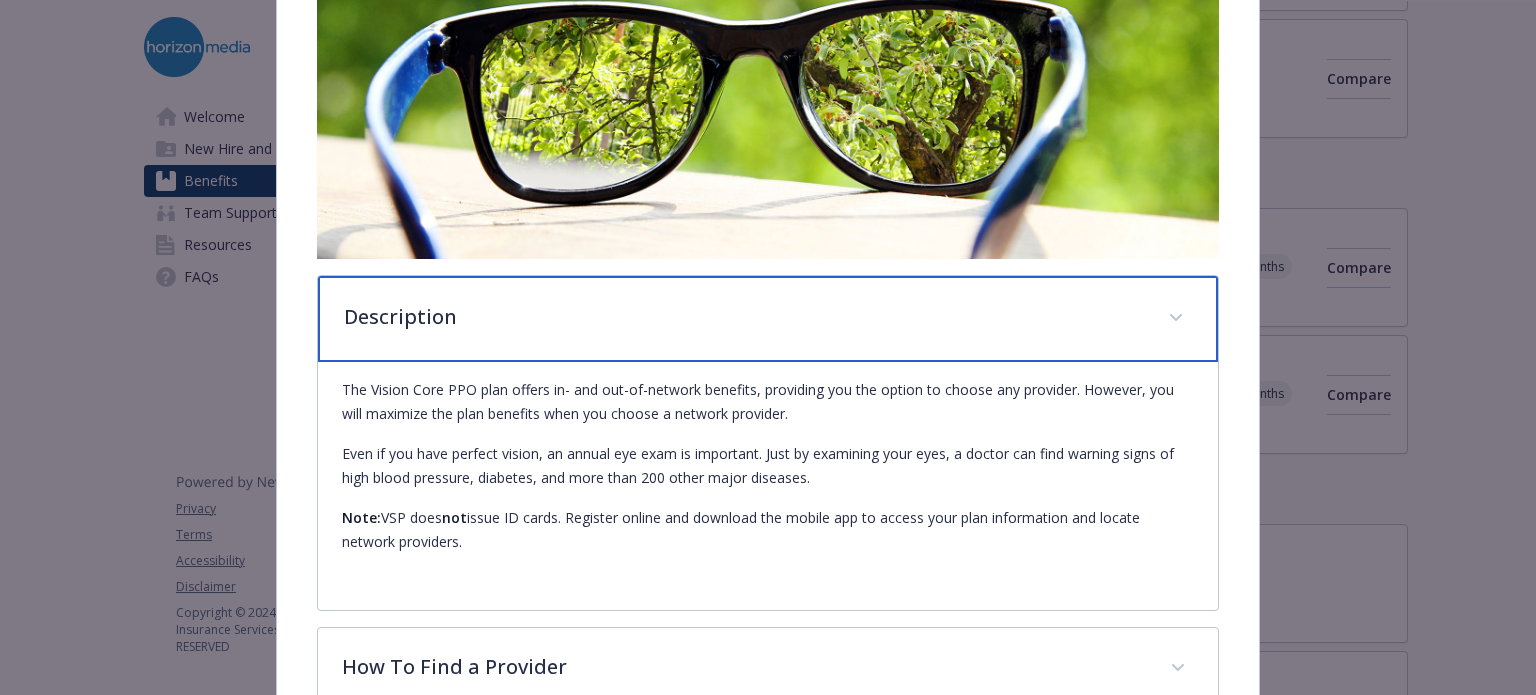 scroll, scrollTop: 460, scrollLeft: 0, axis: vertical 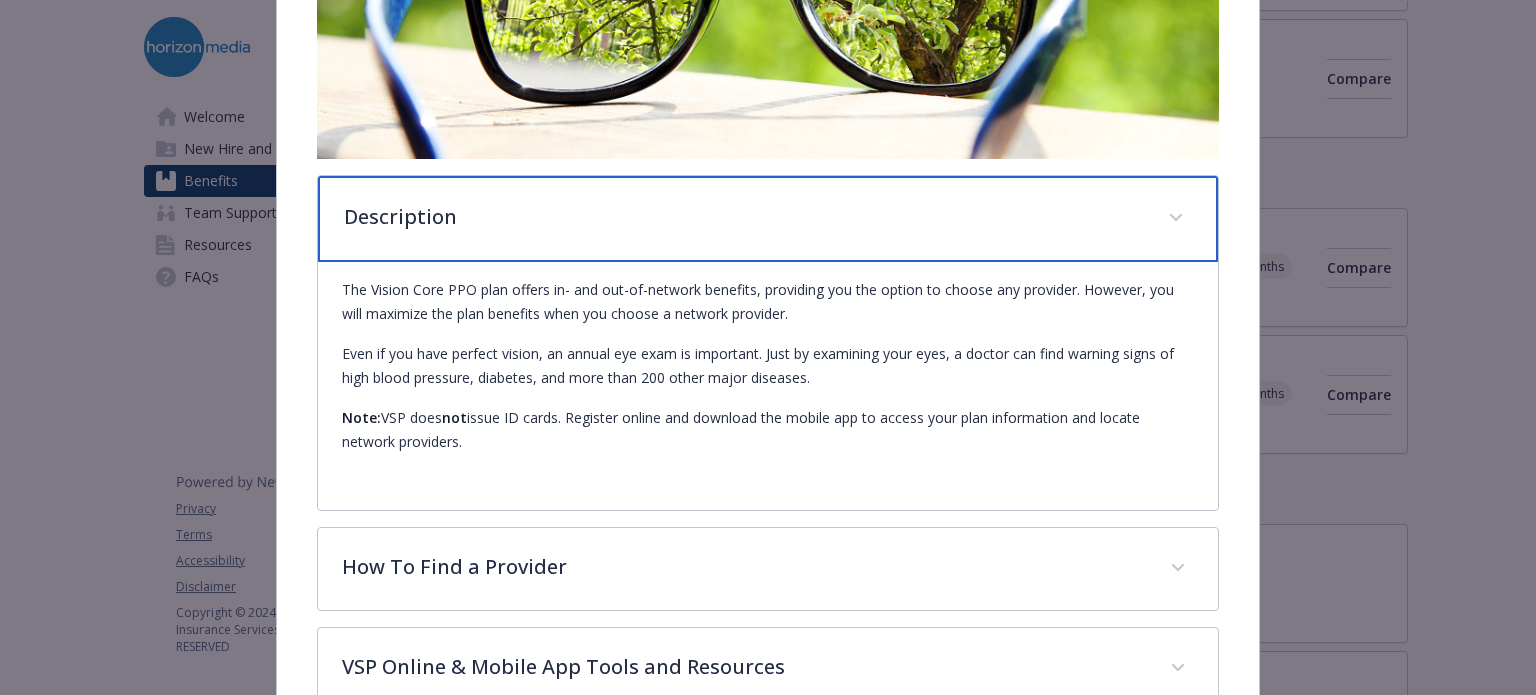 click on "Description" at bounding box center (767, 219) 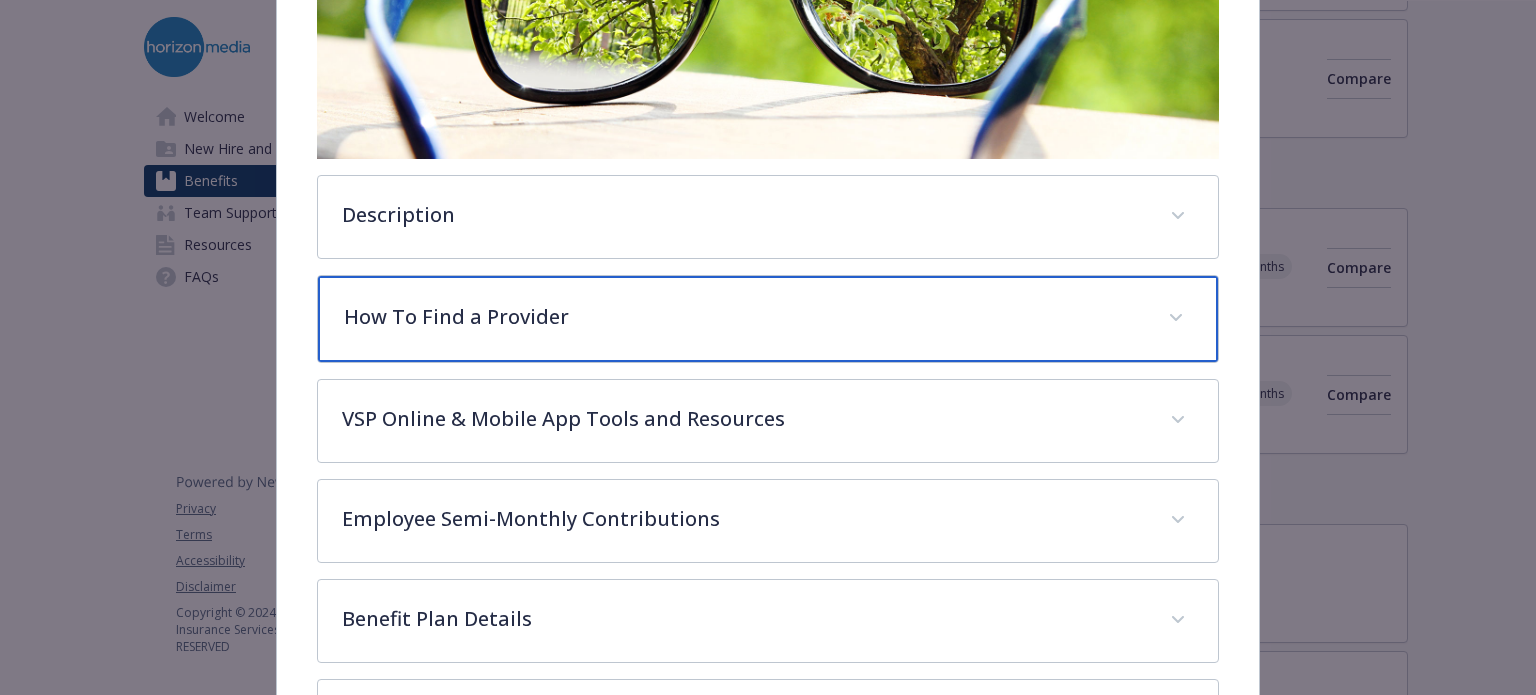 click on "How To Find a Provider" at bounding box center (743, 317) 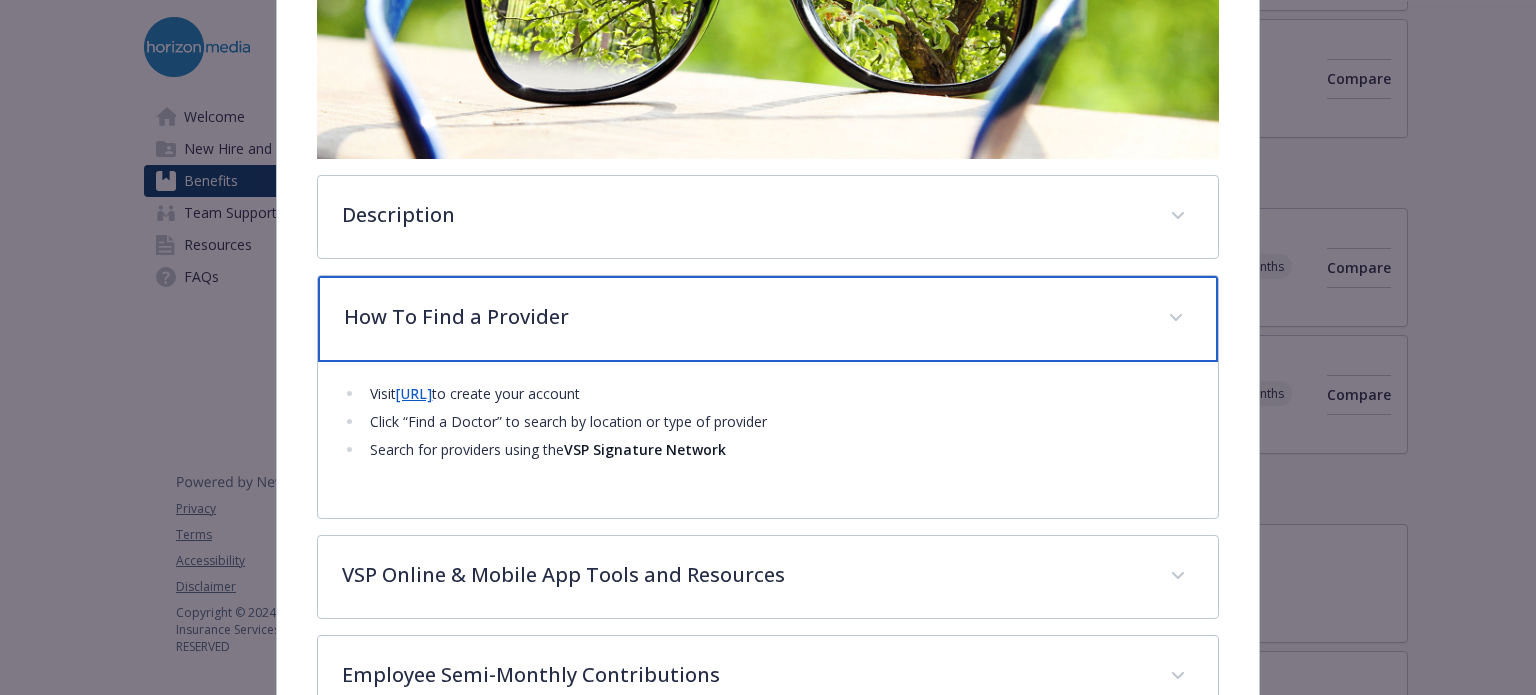 click on "How To Find a Provider" at bounding box center (743, 317) 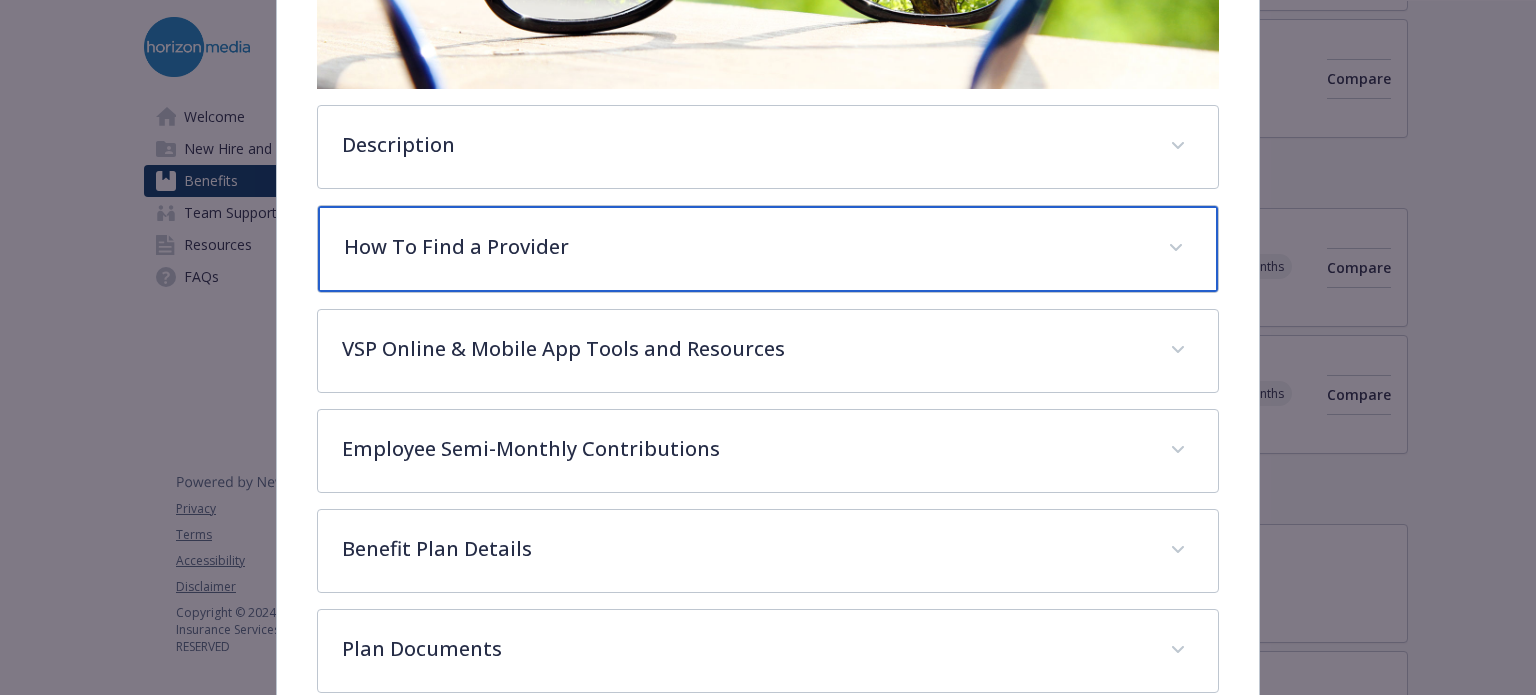 scroll, scrollTop: 560, scrollLeft: 0, axis: vertical 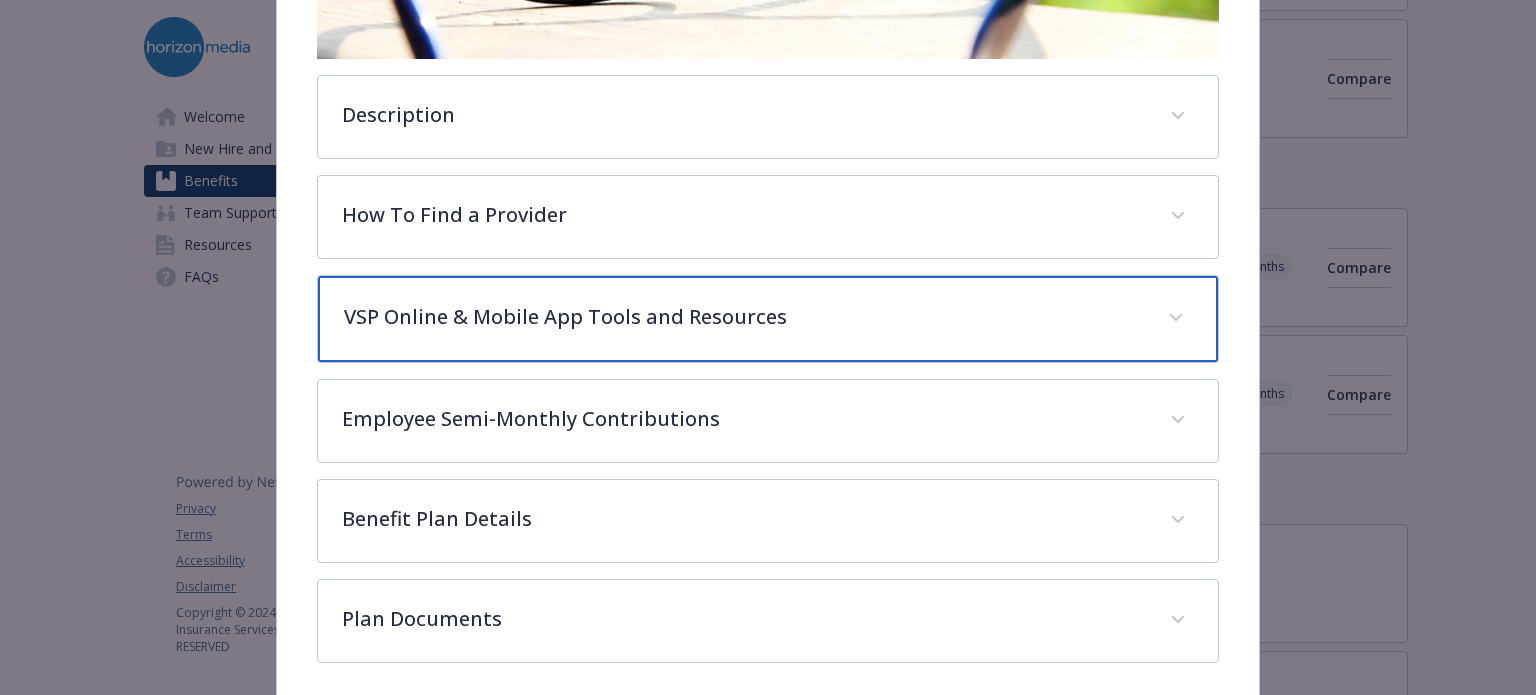 click on "VSP Online & Mobile App Tools and Resources" at bounding box center [743, 317] 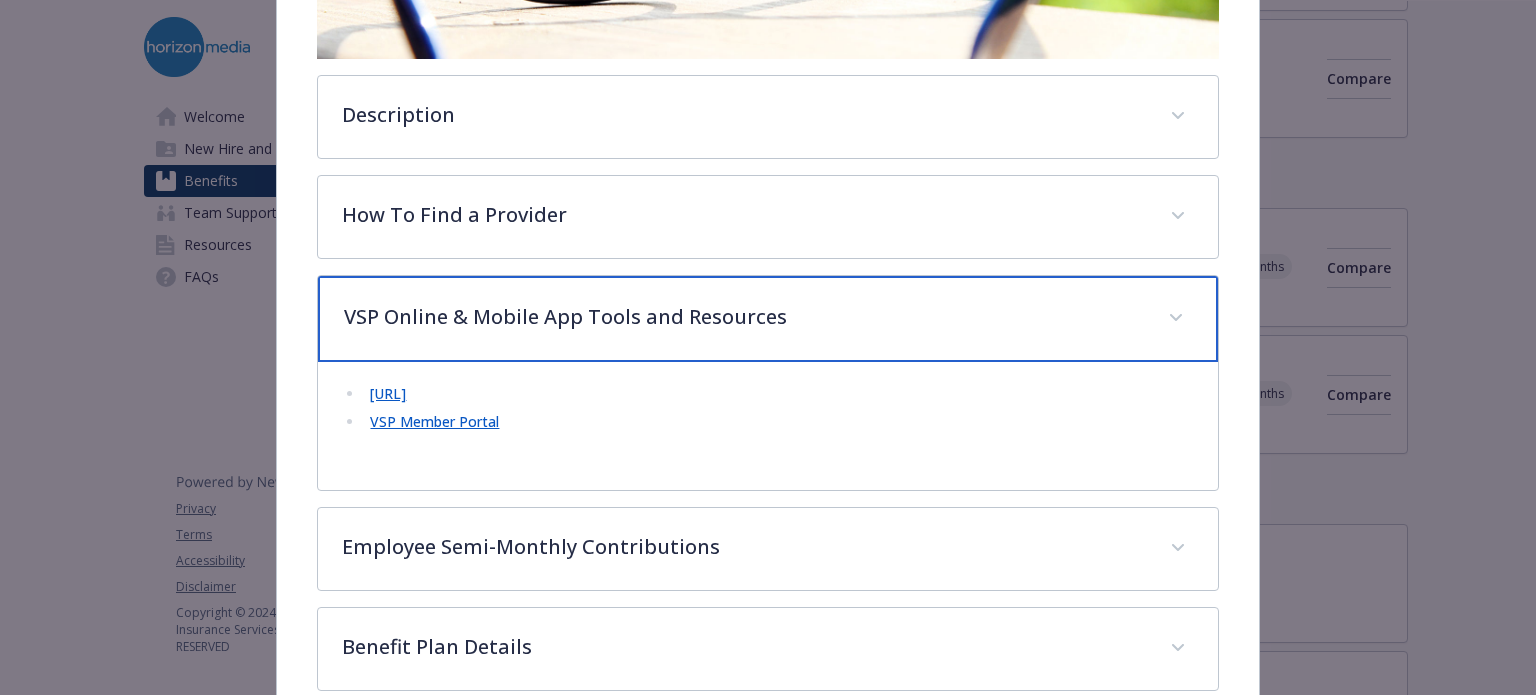 click on "VSP Online & Mobile App Tools and Resources" at bounding box center (743, 317) 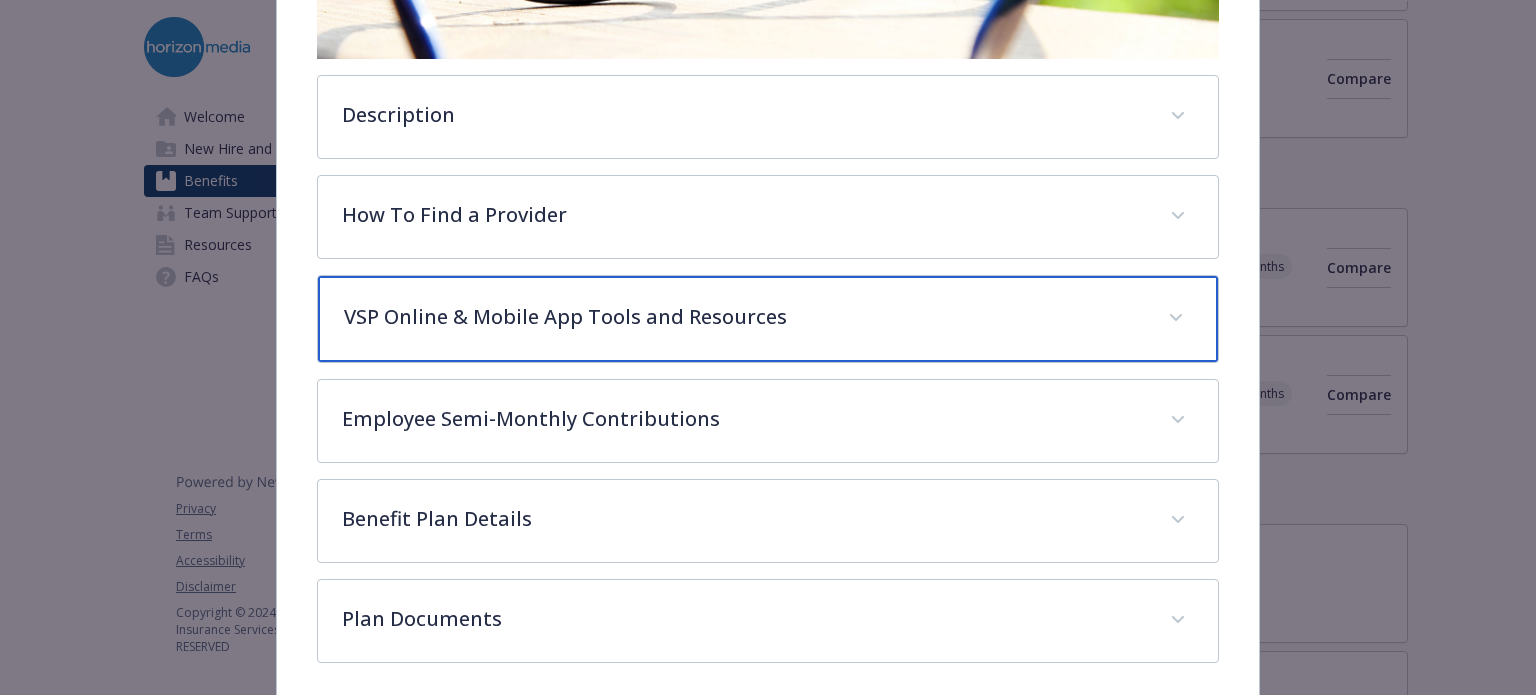 scroll, scrollTop: 633, scrollLeft: 0, axis: vertical 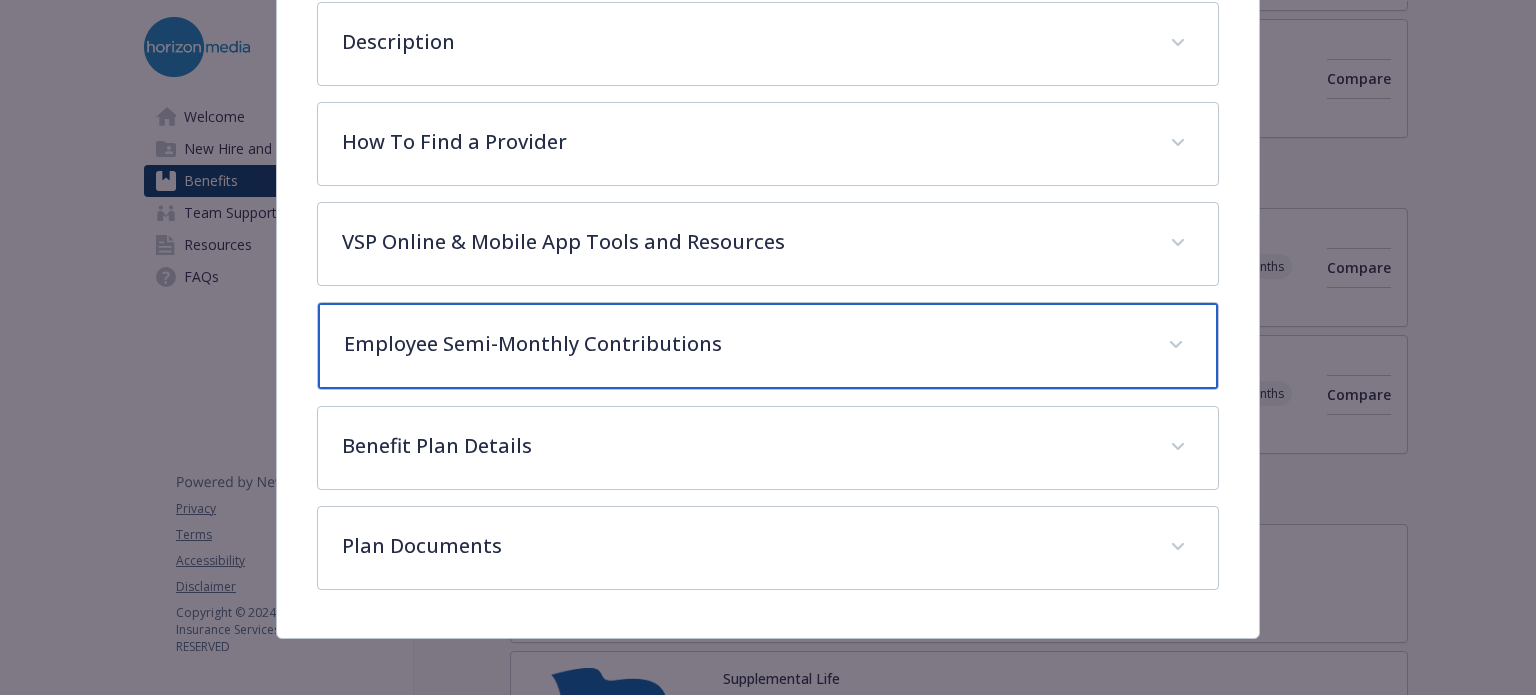 click on "Employee Semi-Monthly Contributions" at bounding box center [743, 344] 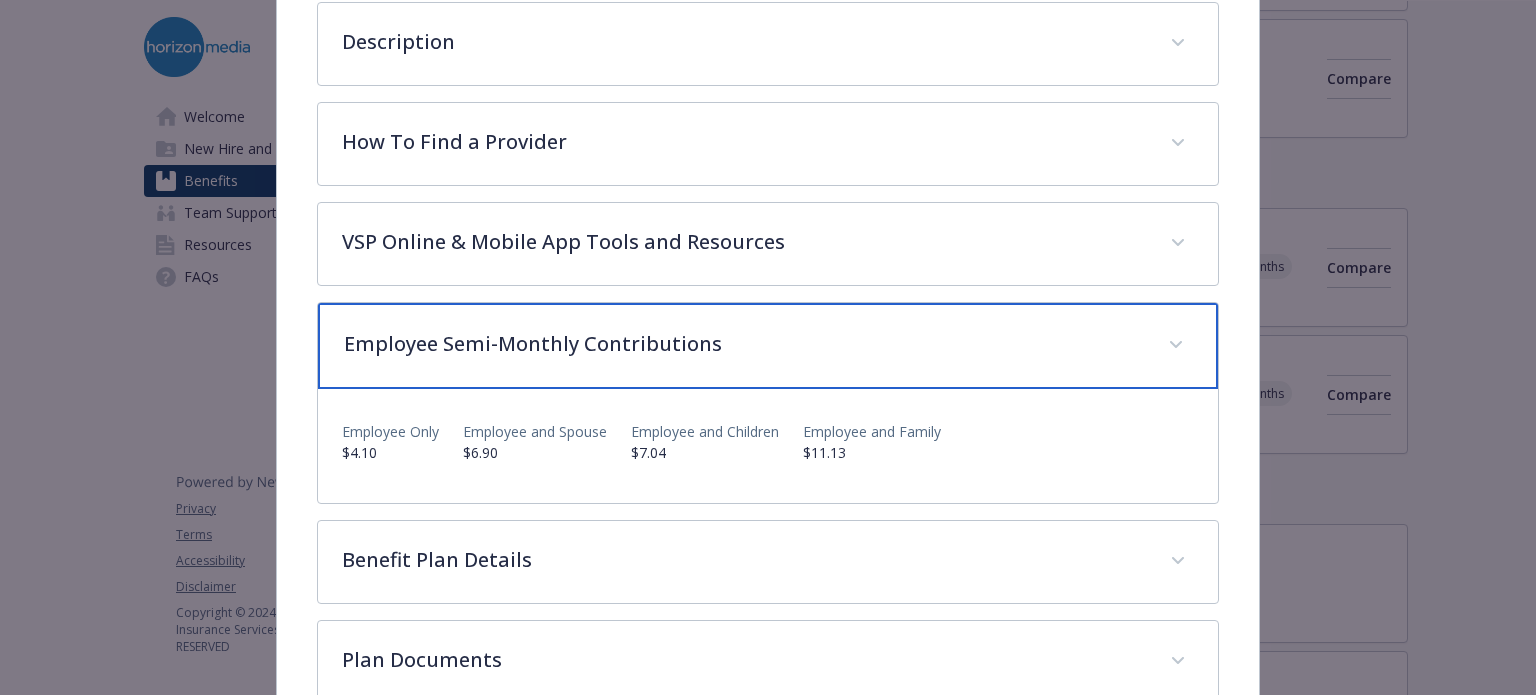 click on "Employee Semi-Monthly Contributions" at bounding box center [743, 344] 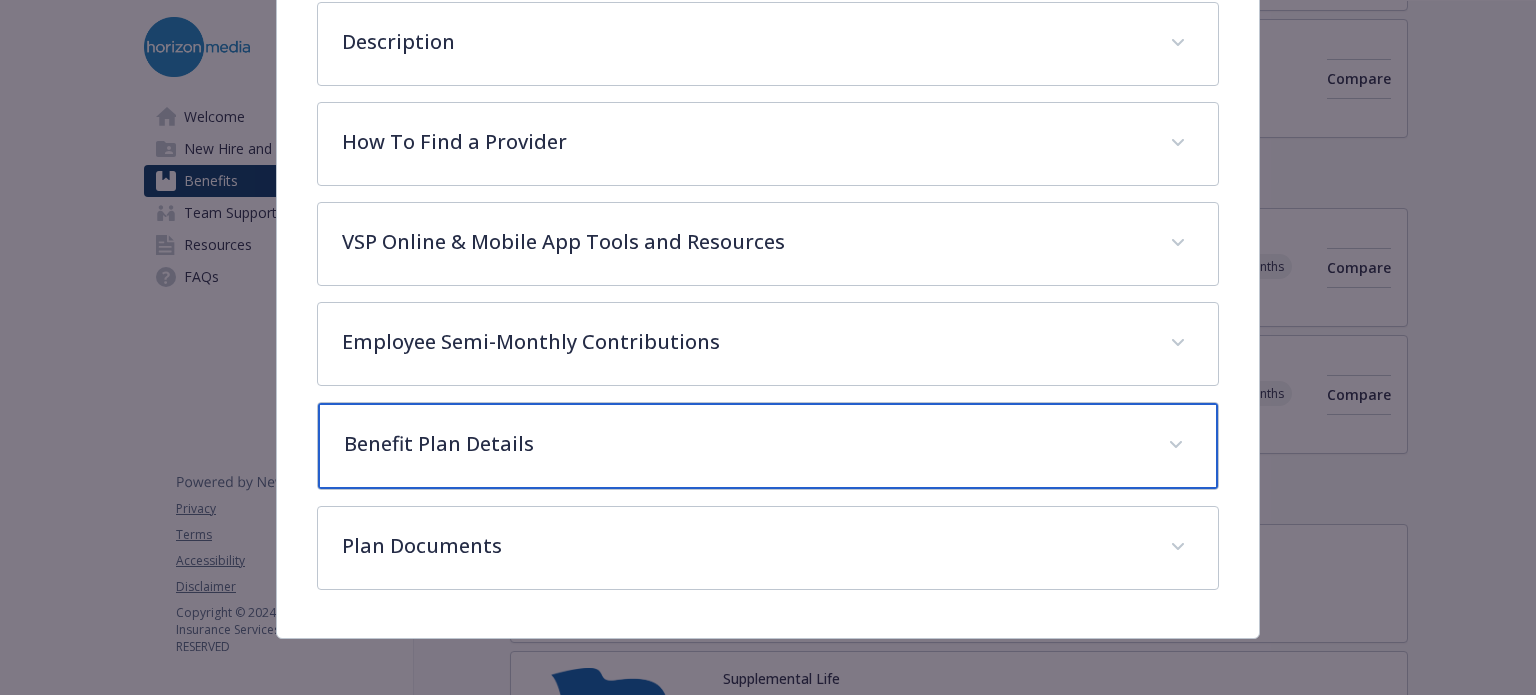 click on "Benefit Plan Details" at bounding box center (743, 444) 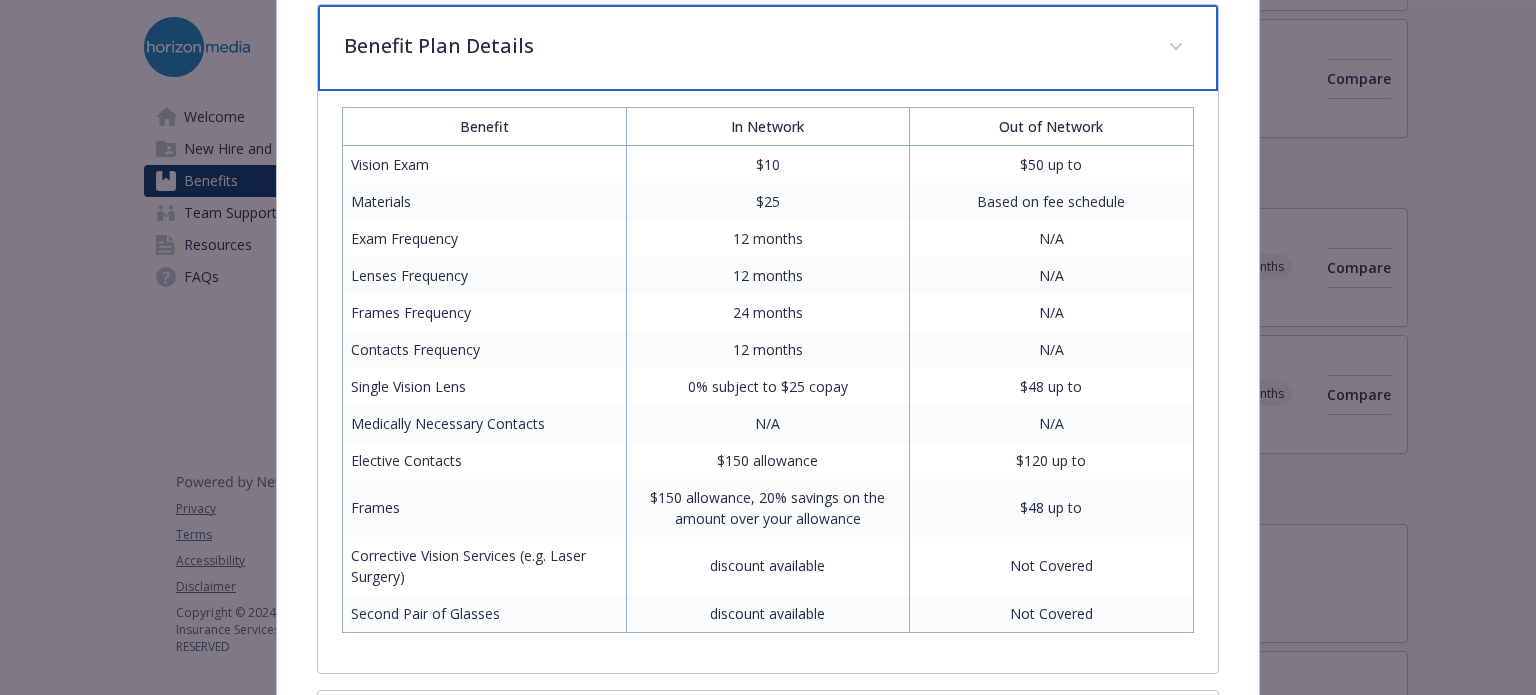 scroll, scrollTop: 1033, scrollLeft: 0, axis: vertical 